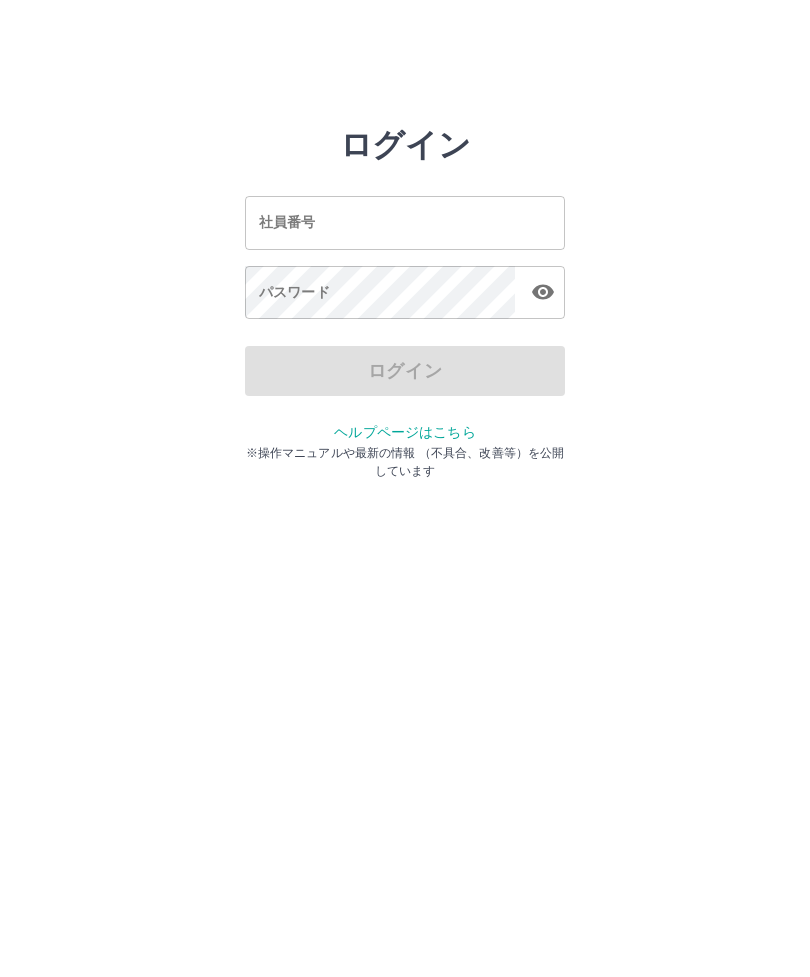 scroll, scrollTop: 0, scrollLeft: 0, axis: both 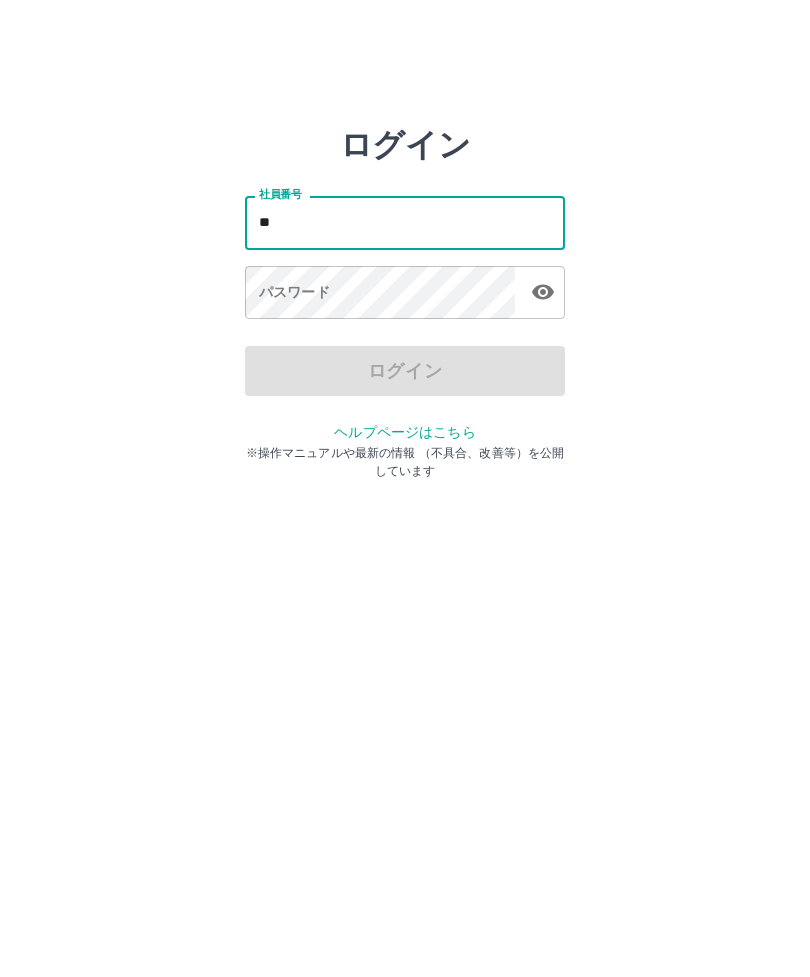 type on "*" 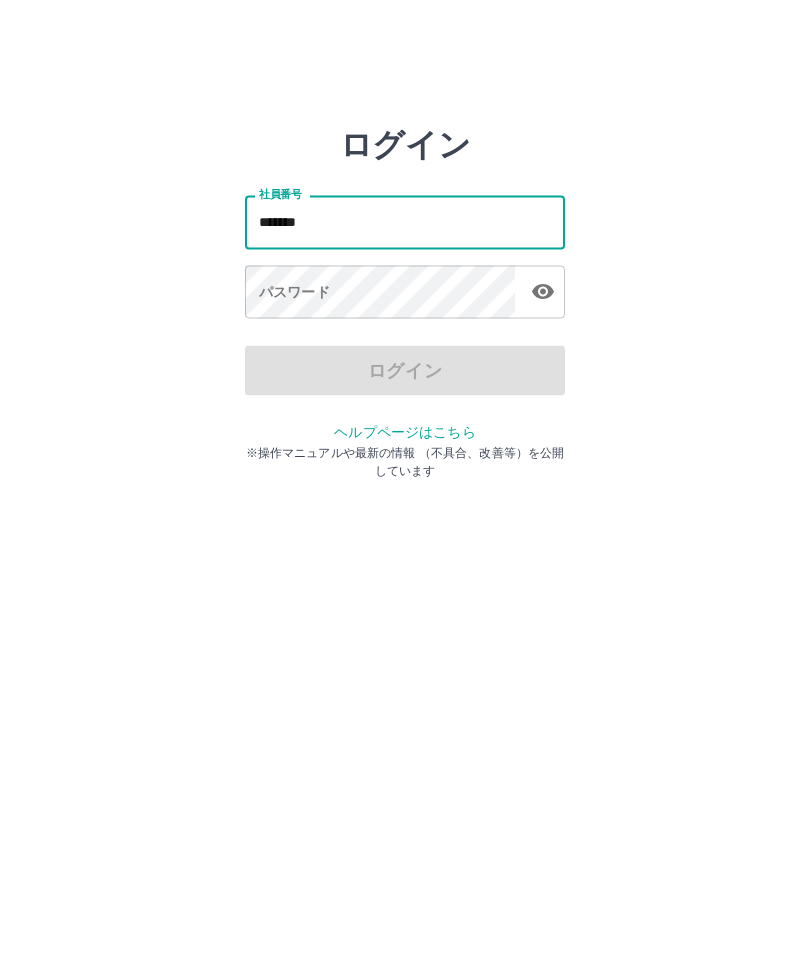 type on "*******" 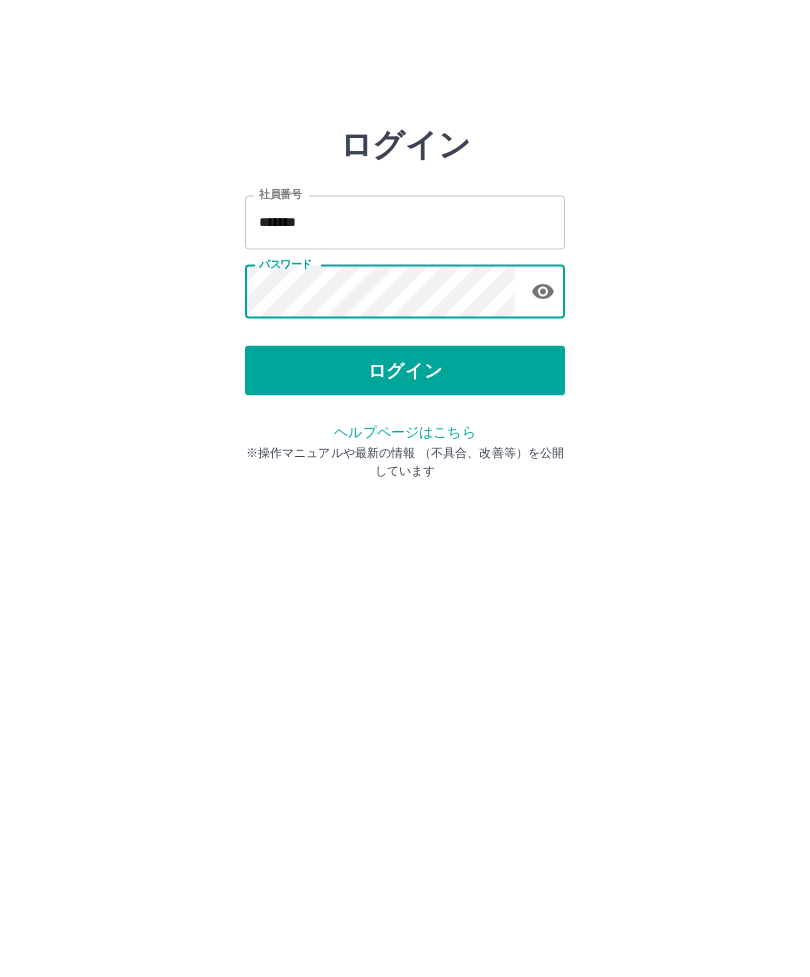 click on "ログイン" at bounding box center (405, 371) 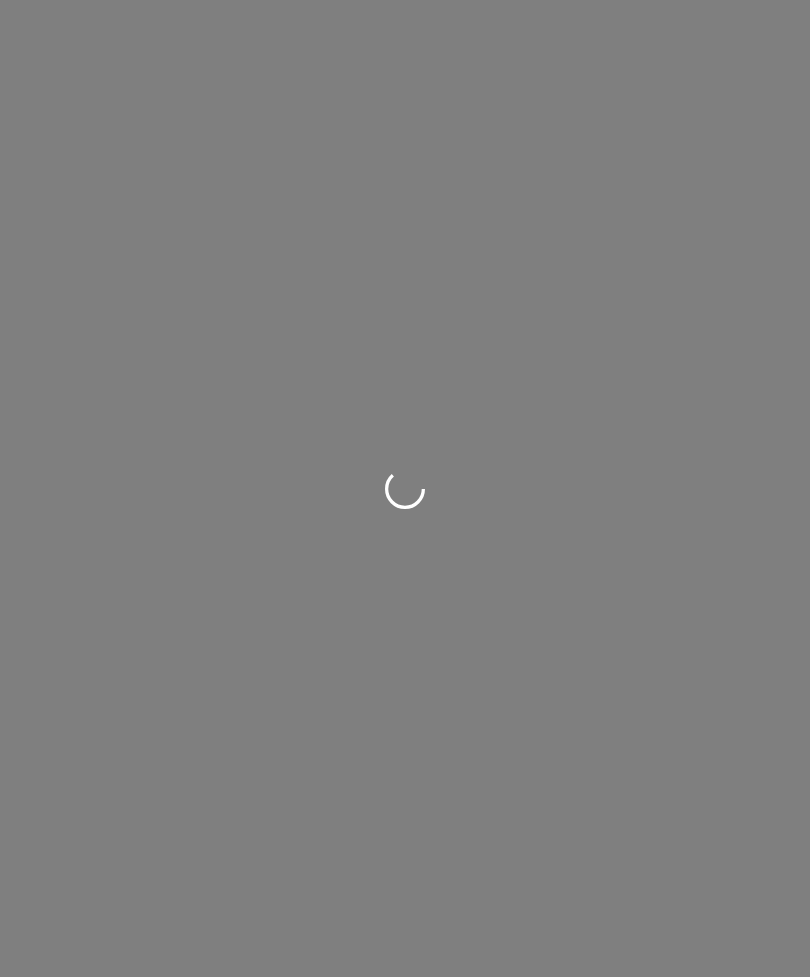 scroll, scrollTop: 0, scrollLeft: 0, axis: both 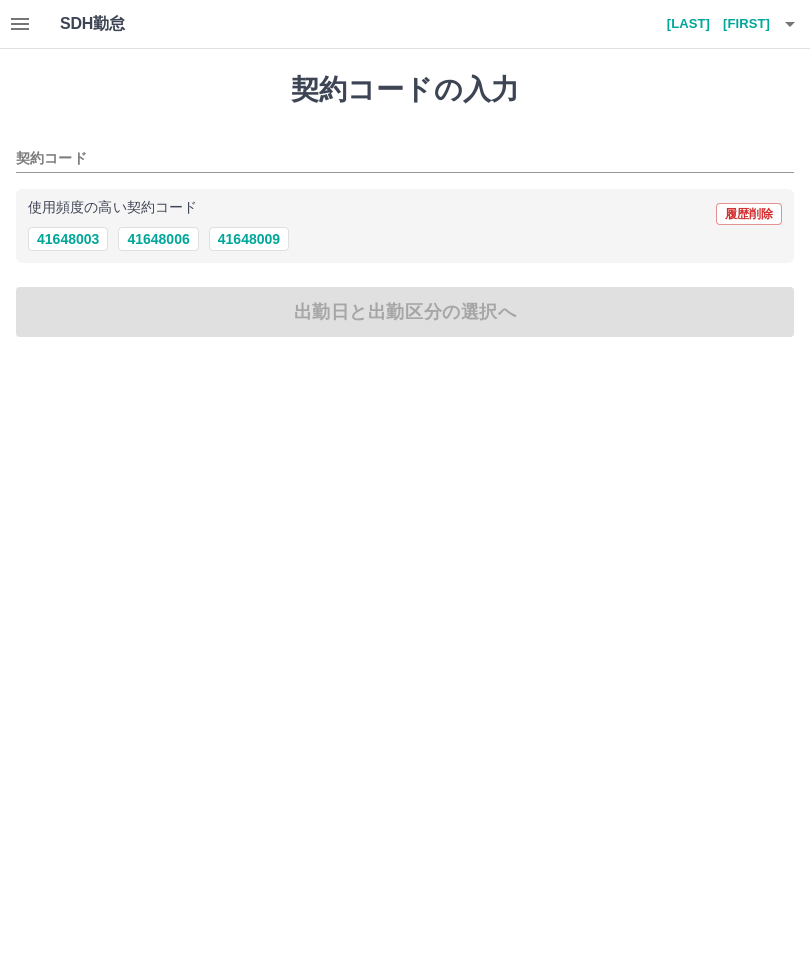 click on "41648003" at bounding box center [68, 239] 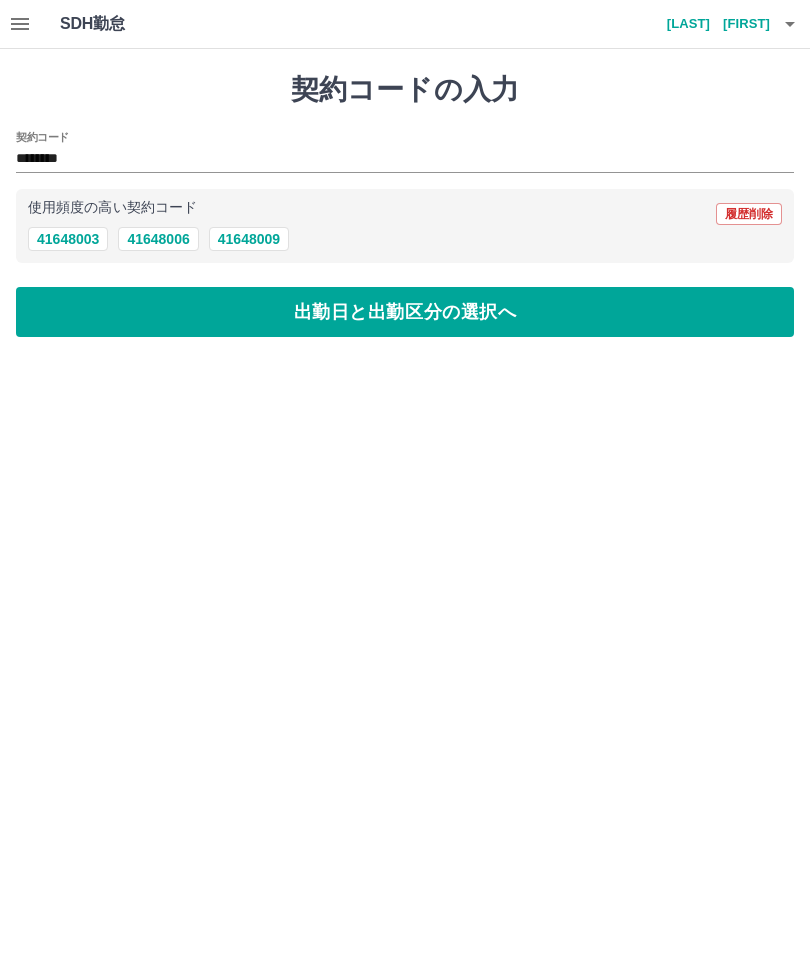 click on "出勤日と出勤区分の選択へ" at bounding box center [405, 312] 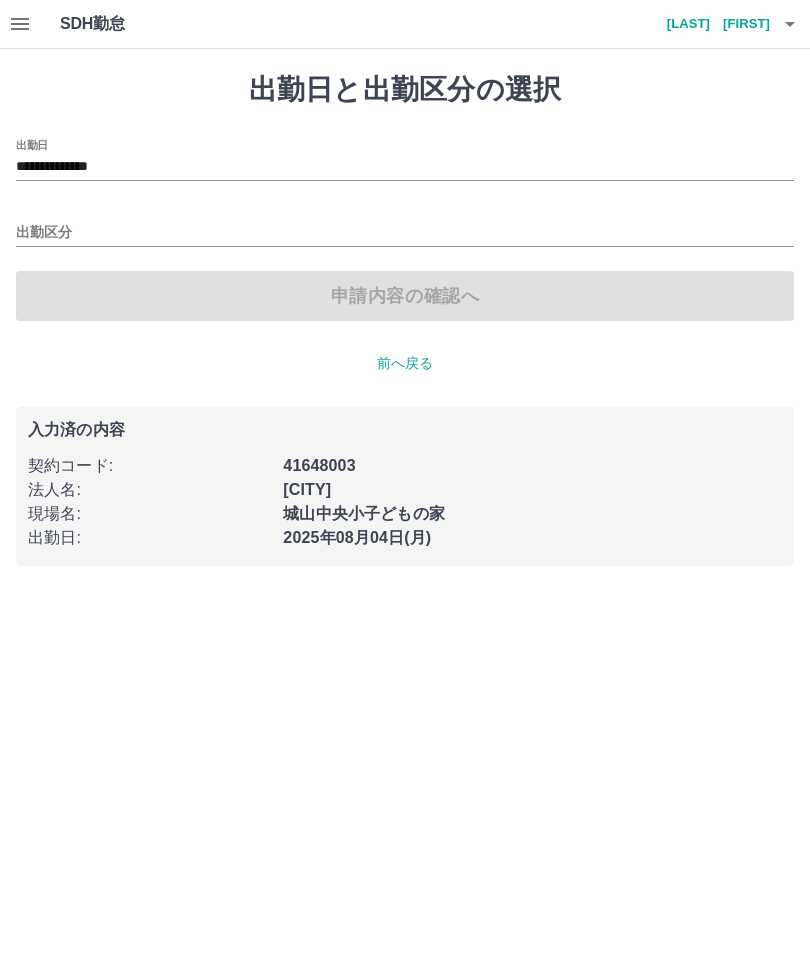 click on "出勤区分" at bounding box center (405, 233) 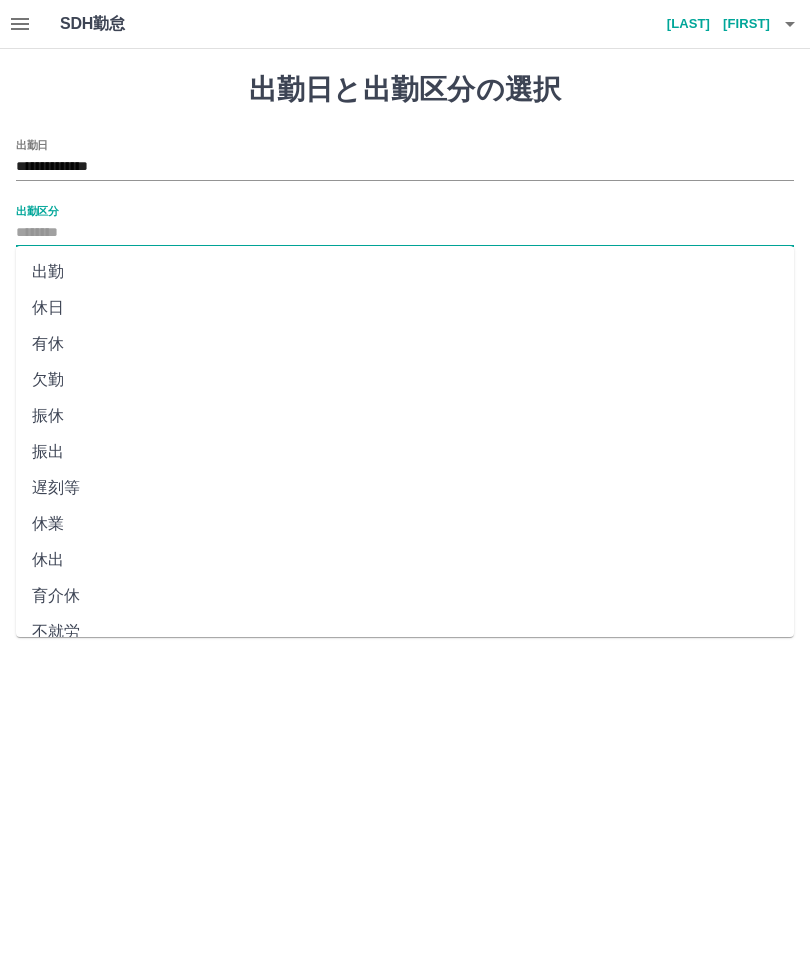 click on "出勤" at bounding box center [405, 272] 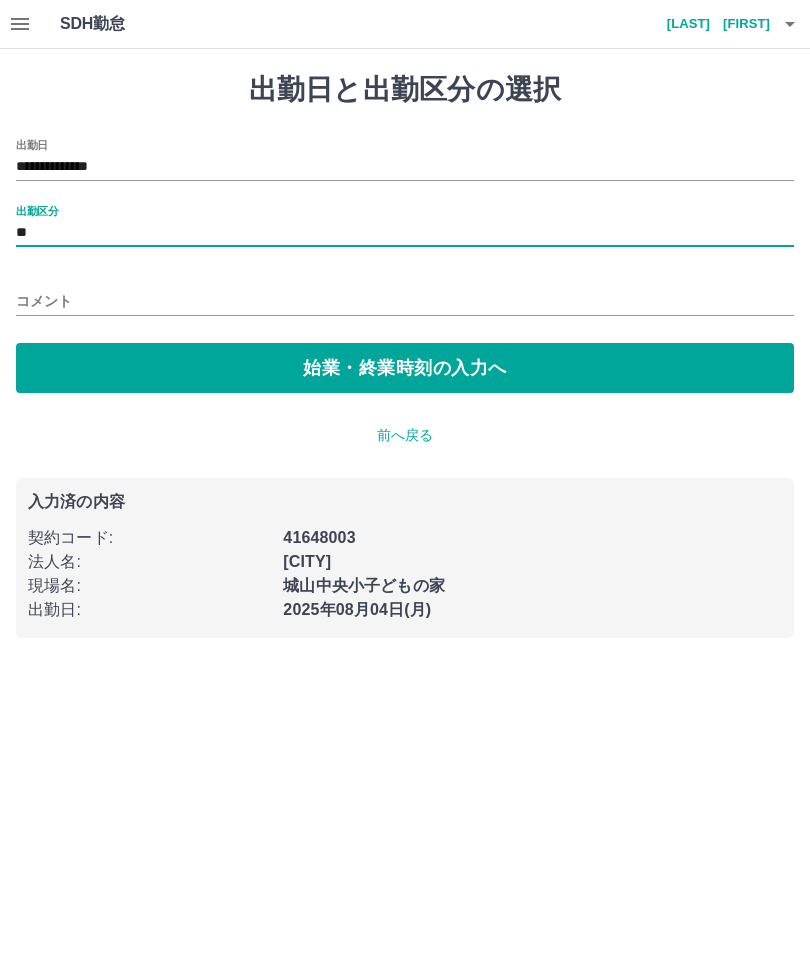 click on "始業・終業時刻の入力へ" at bounding box center (405, 368) 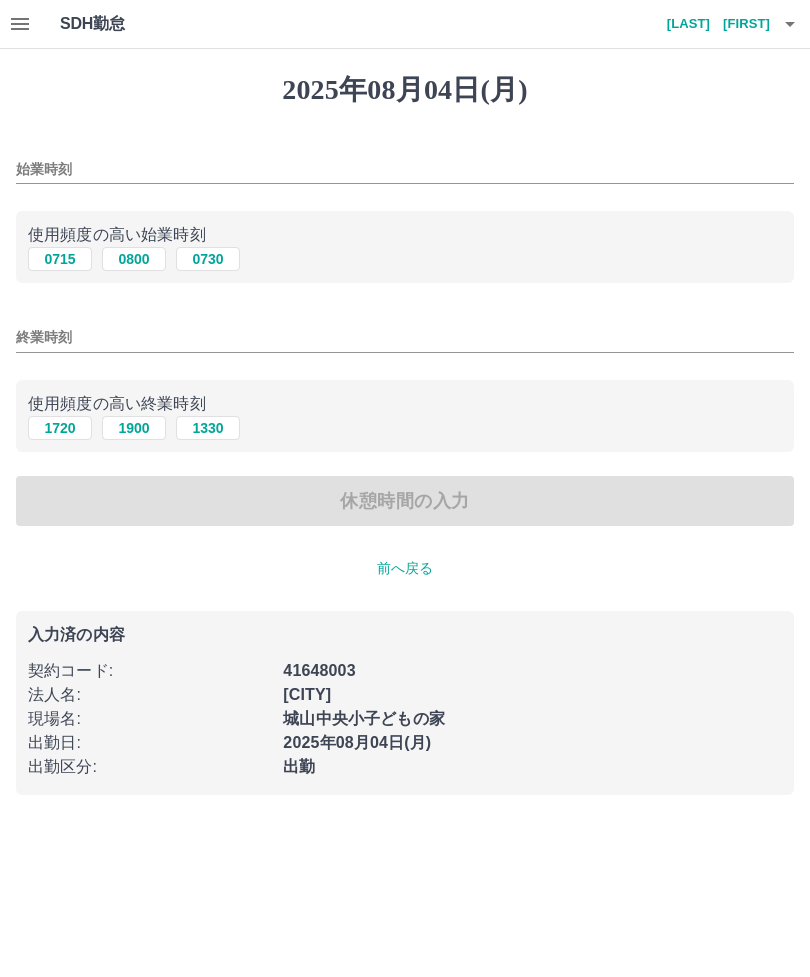 click on "0730" at bounding box center [208, 259] 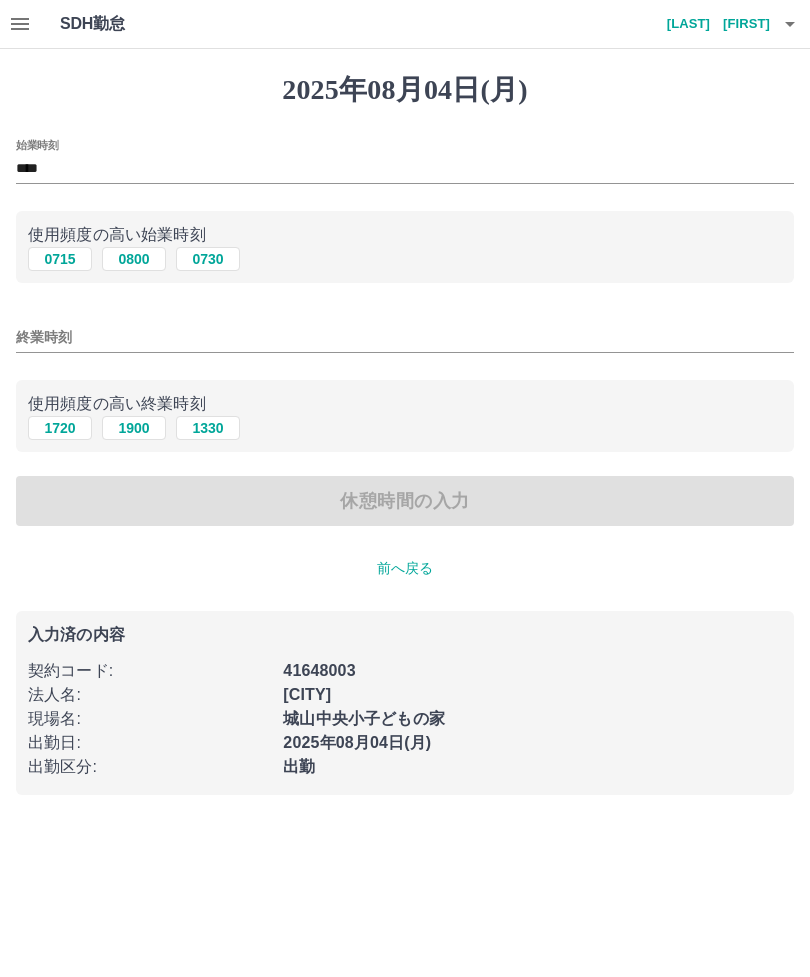 click on "終業時刻" at bounding box center (405, 337) 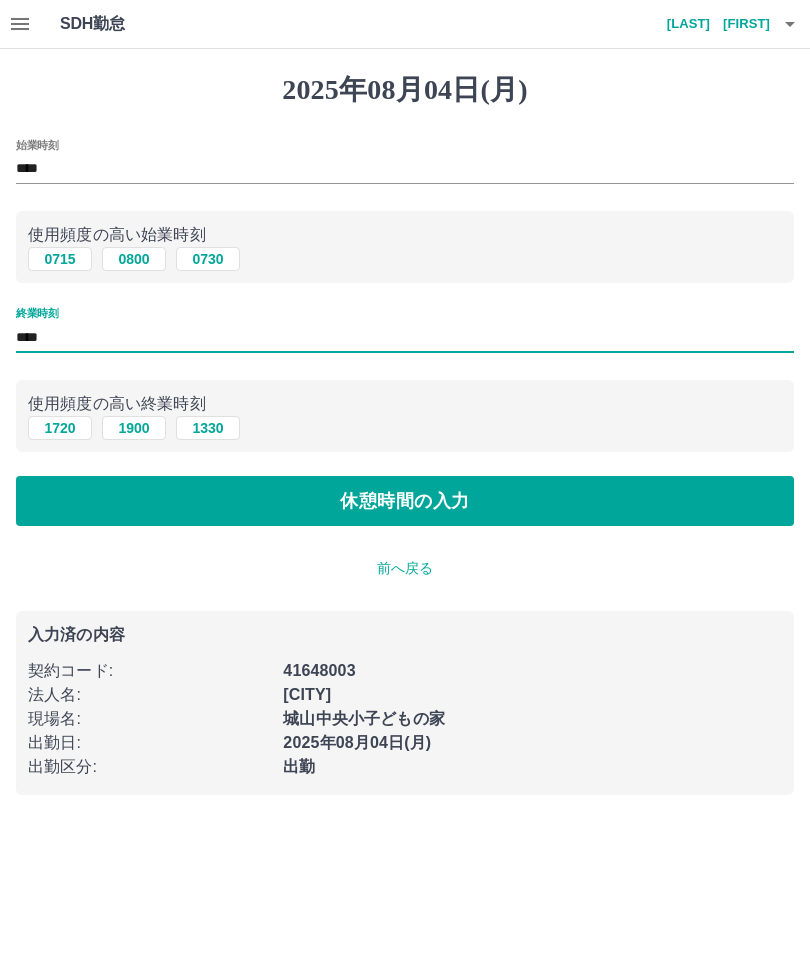 type on "****" 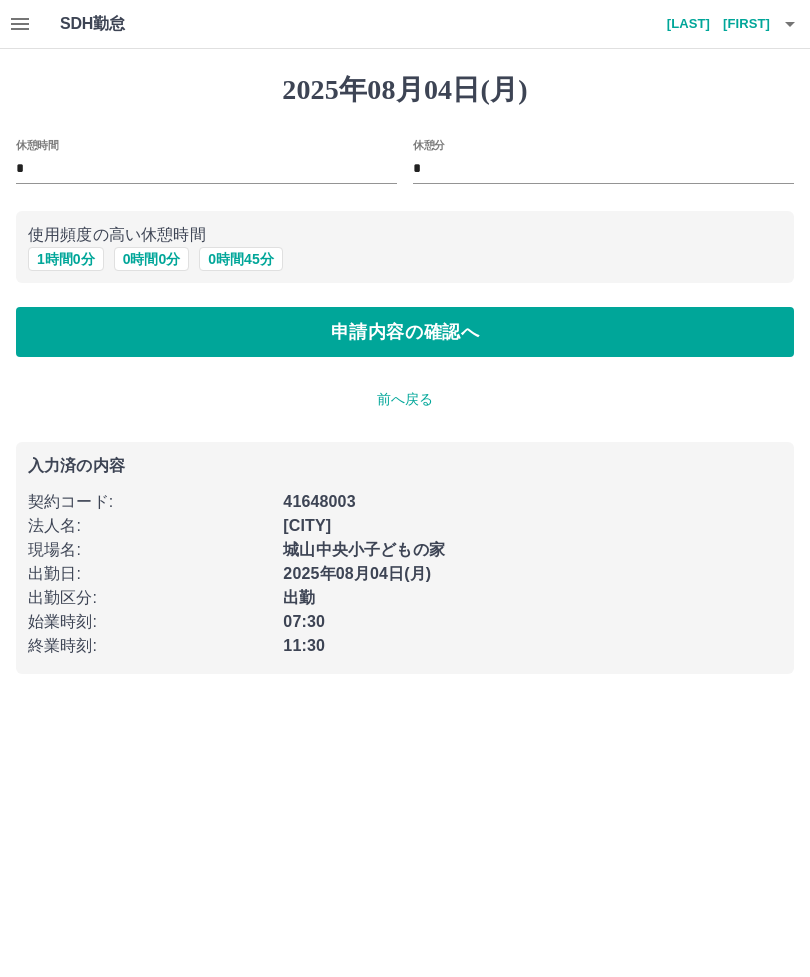 click on "申請内容の確認へ" at bounding box center [405, 332] 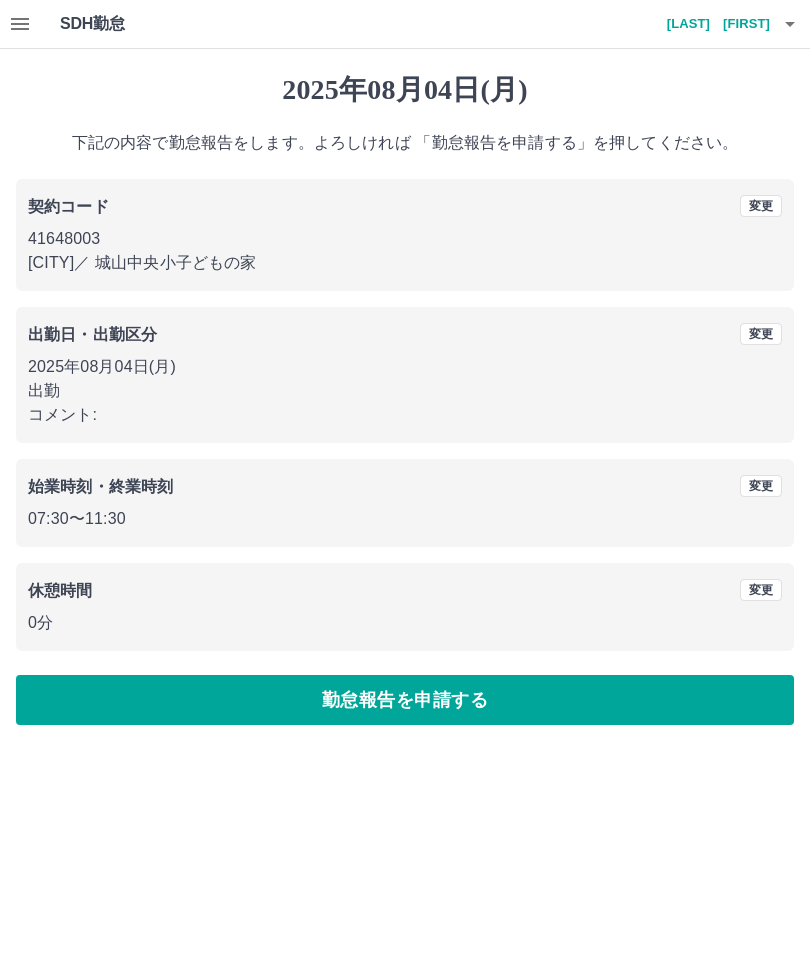 click on "勤怠報告を申請する" at bounding box center (405, 700) 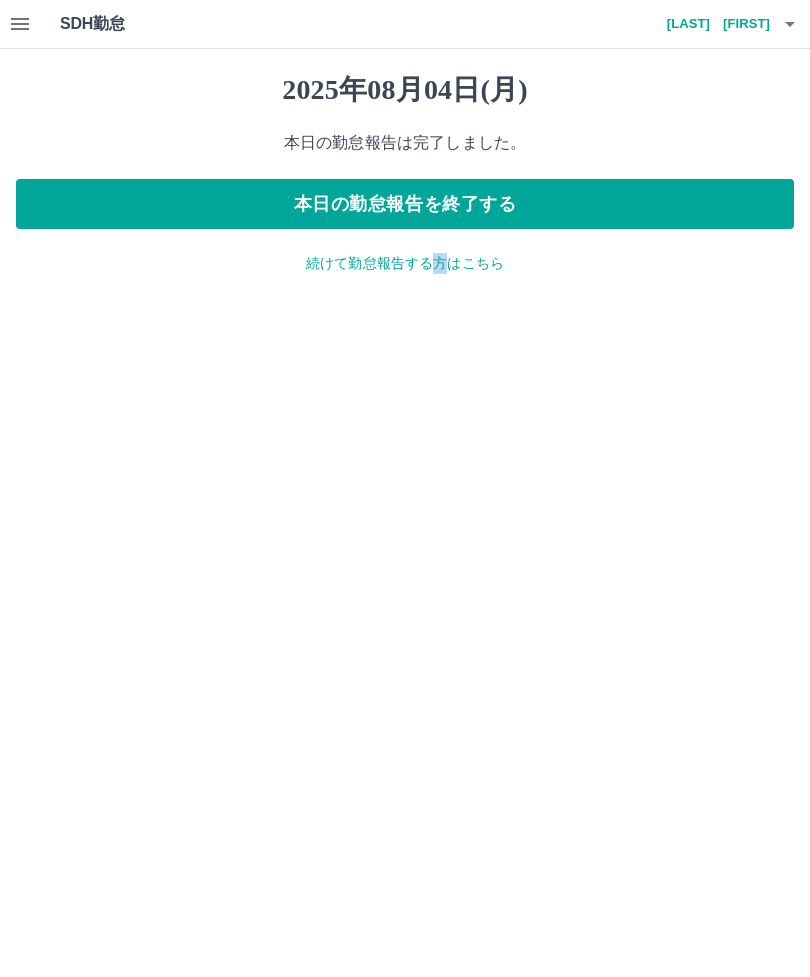 click on "続けて勤怠報告する方はこちら" at bounding box center [405, 263] 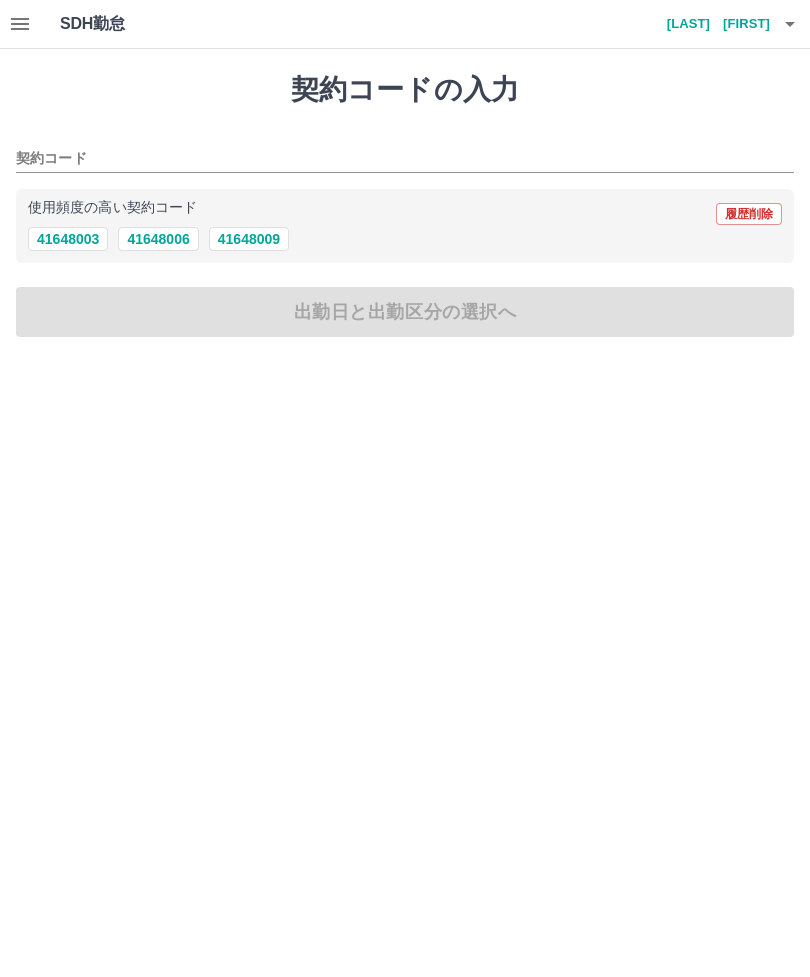 click on "41648003" at bounding box center [68, 239] 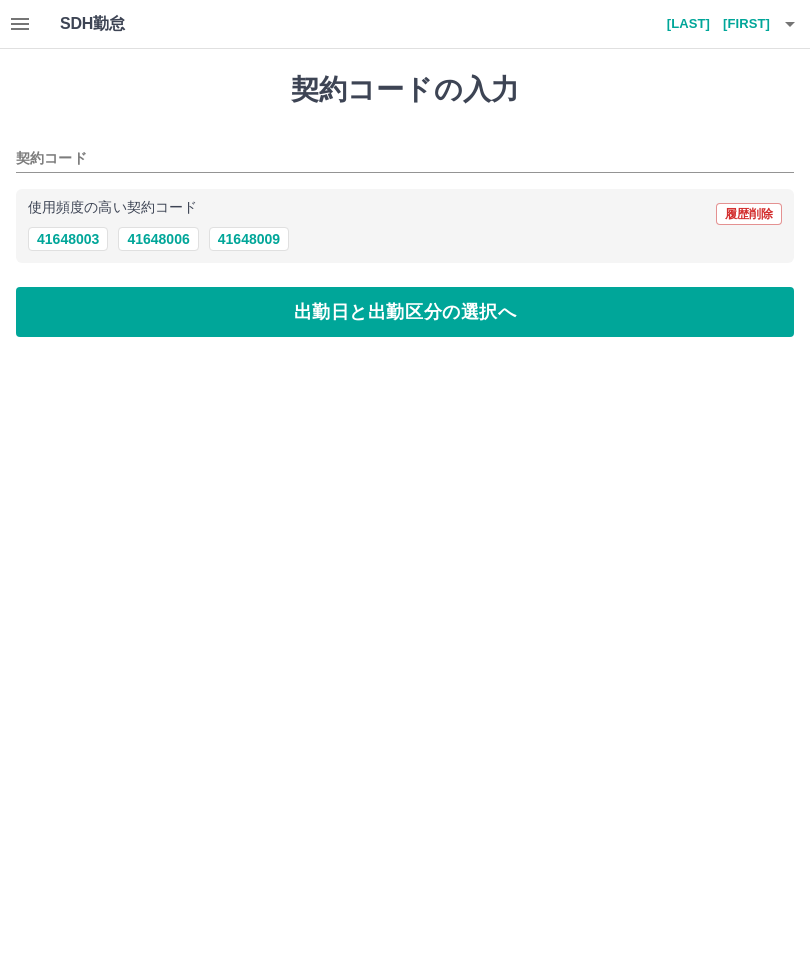 type on "********" 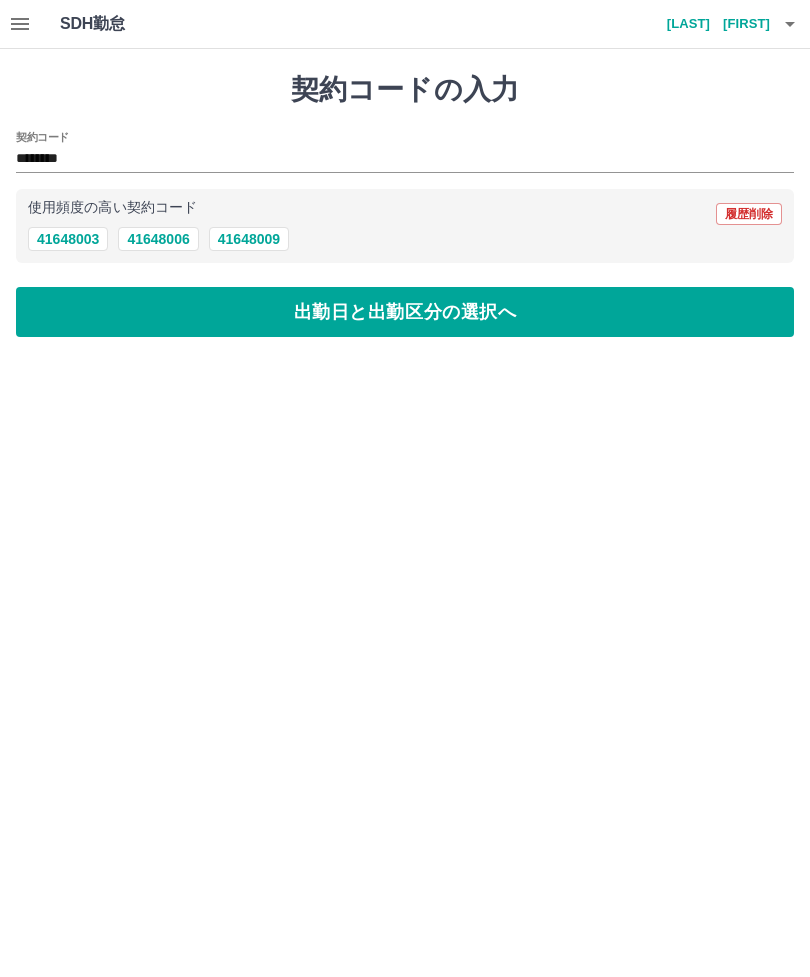 click on "出勤日と出勤区分の選択へ" at bounding box center (405, 312) 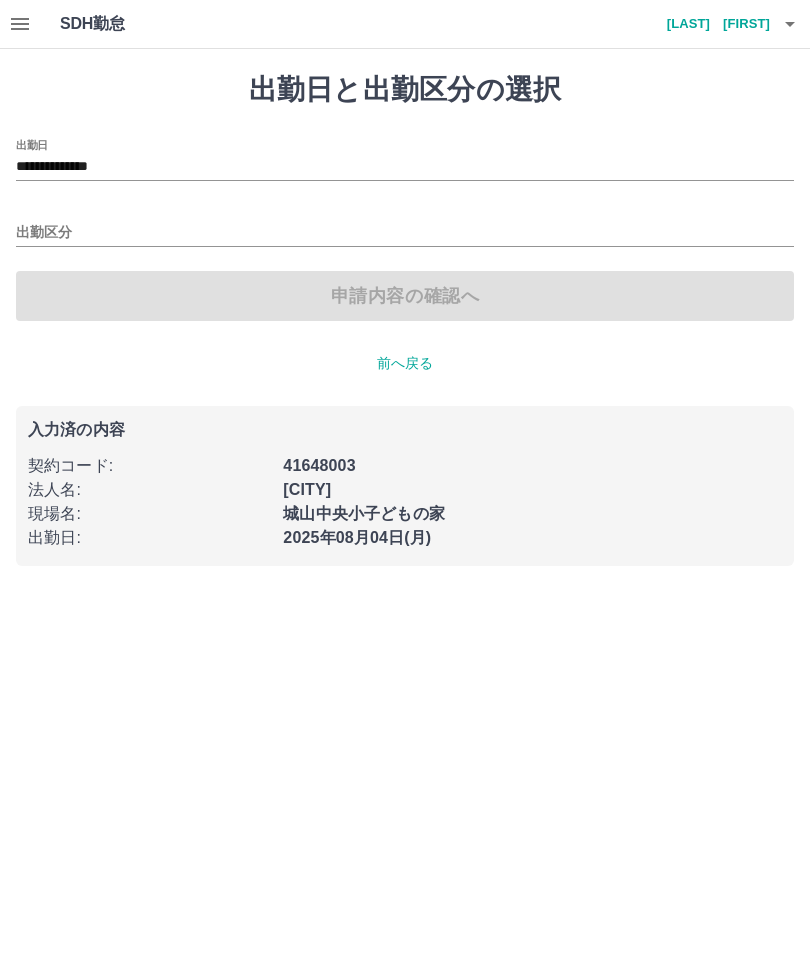 click on "**********" at bounding box center (405, 167) 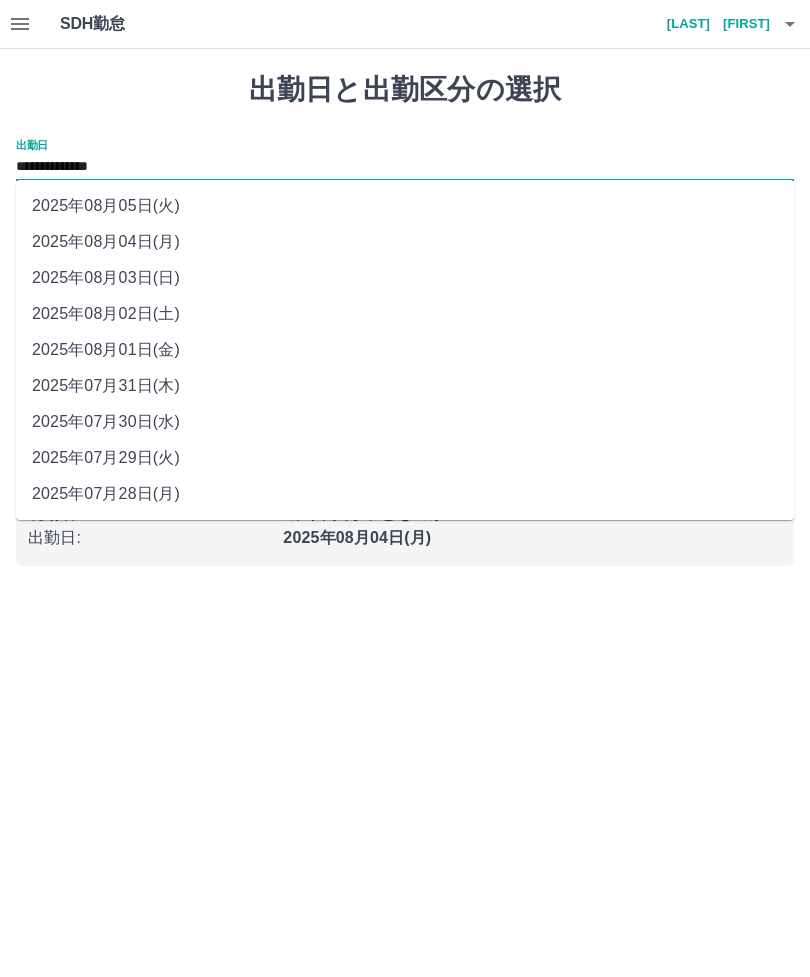 click on "2025年08月02日(土)" at bounding box center (405, 314) 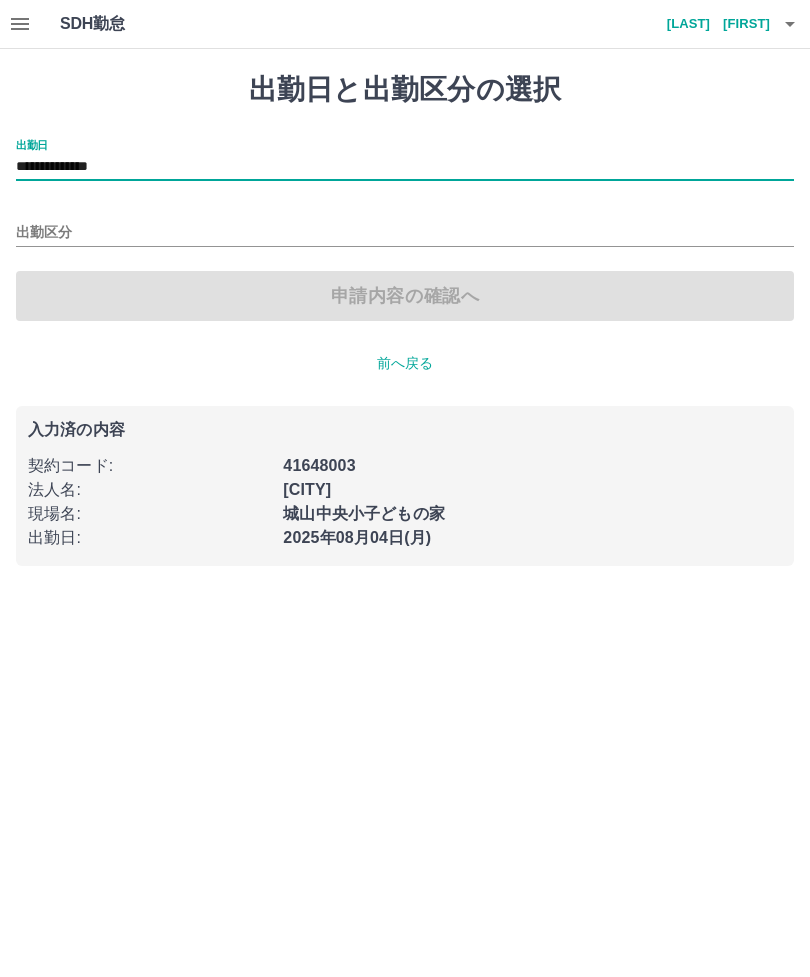 click on "出勤区分" at bounding box center [405, 233] 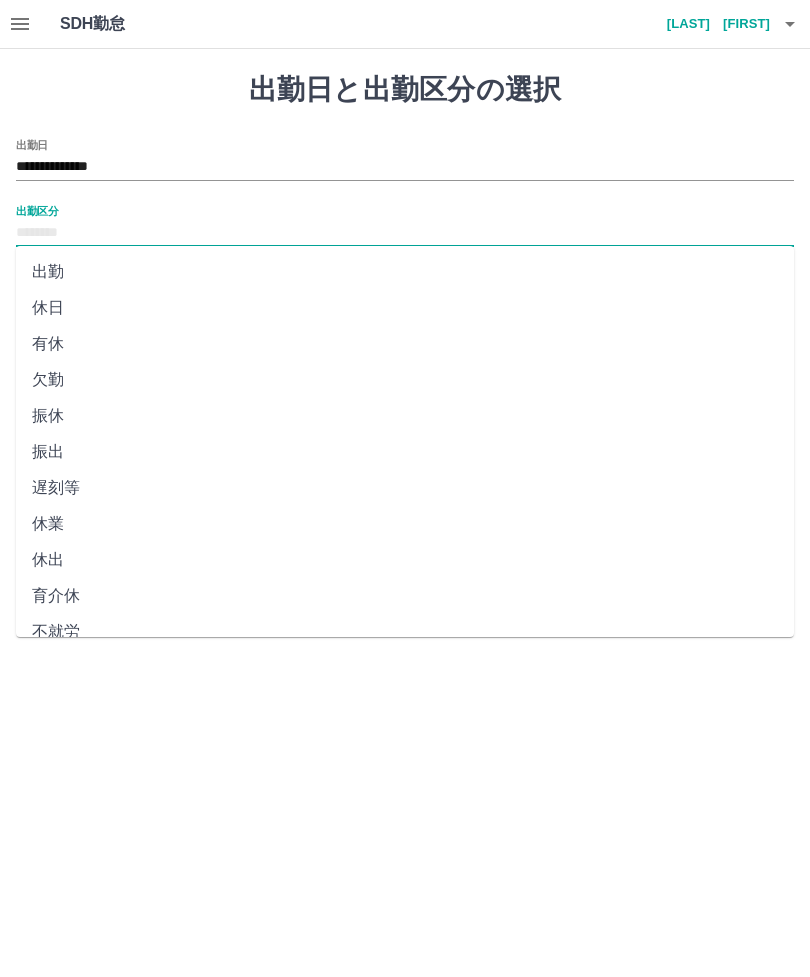 click on "出勤" at bounding box center (405, 272) 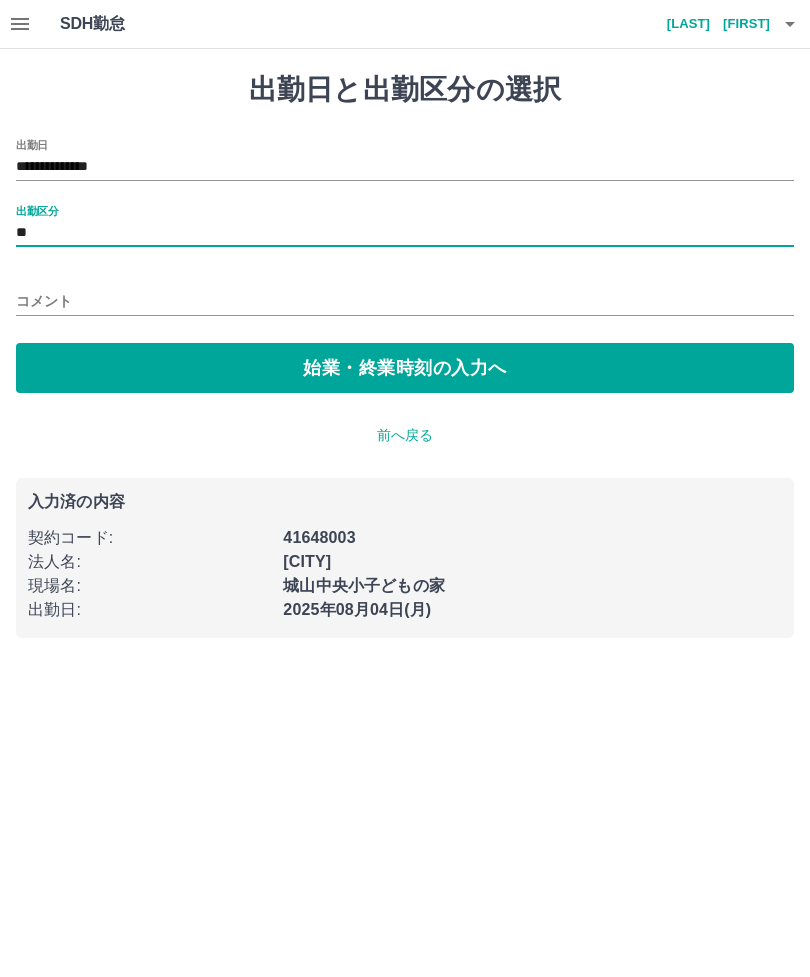 click on "**" at bounding box center [405, 233] 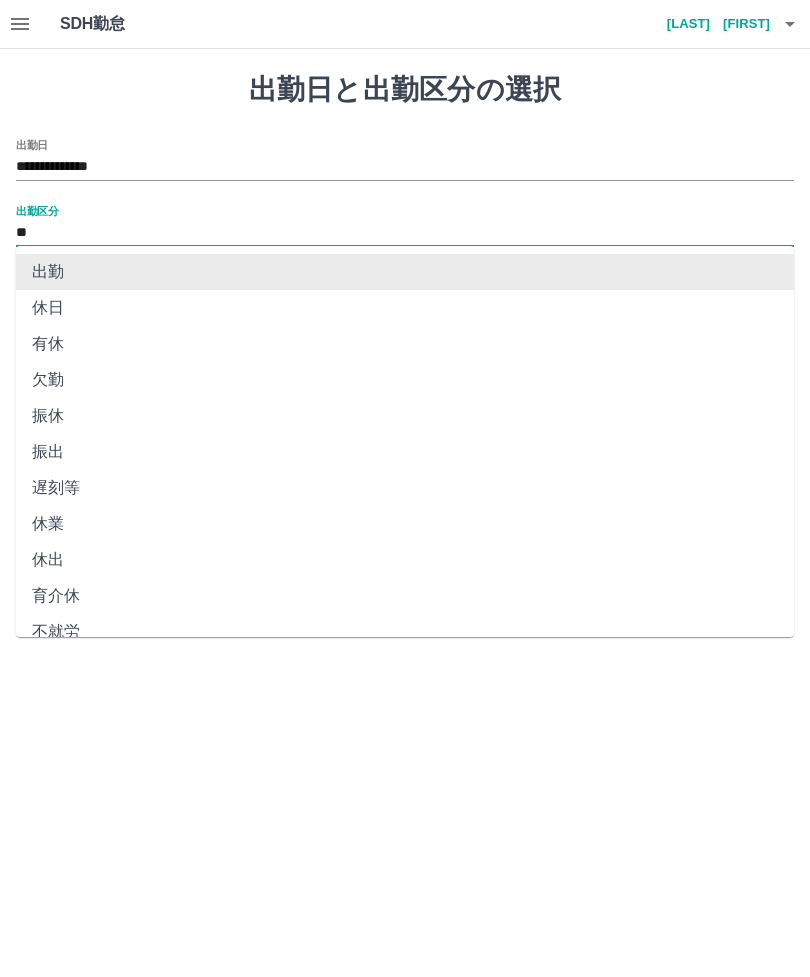 click on "休日" at bounding box center (405, 308) 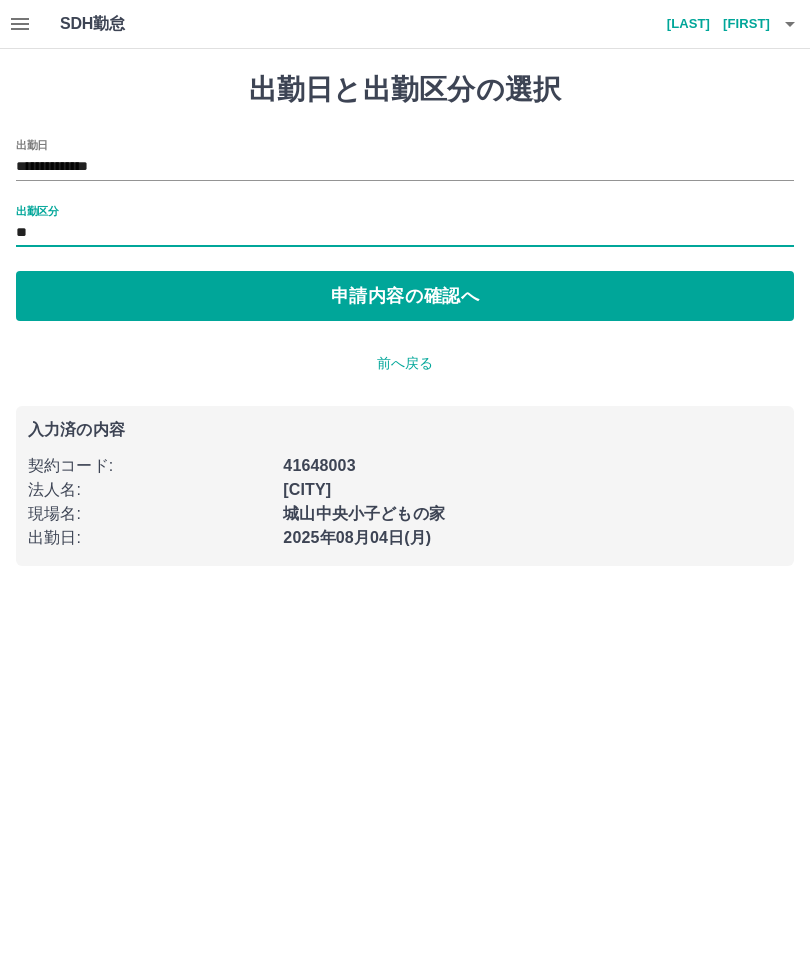 click on "申請内容の確認へ" at bounding box center (405, 296) 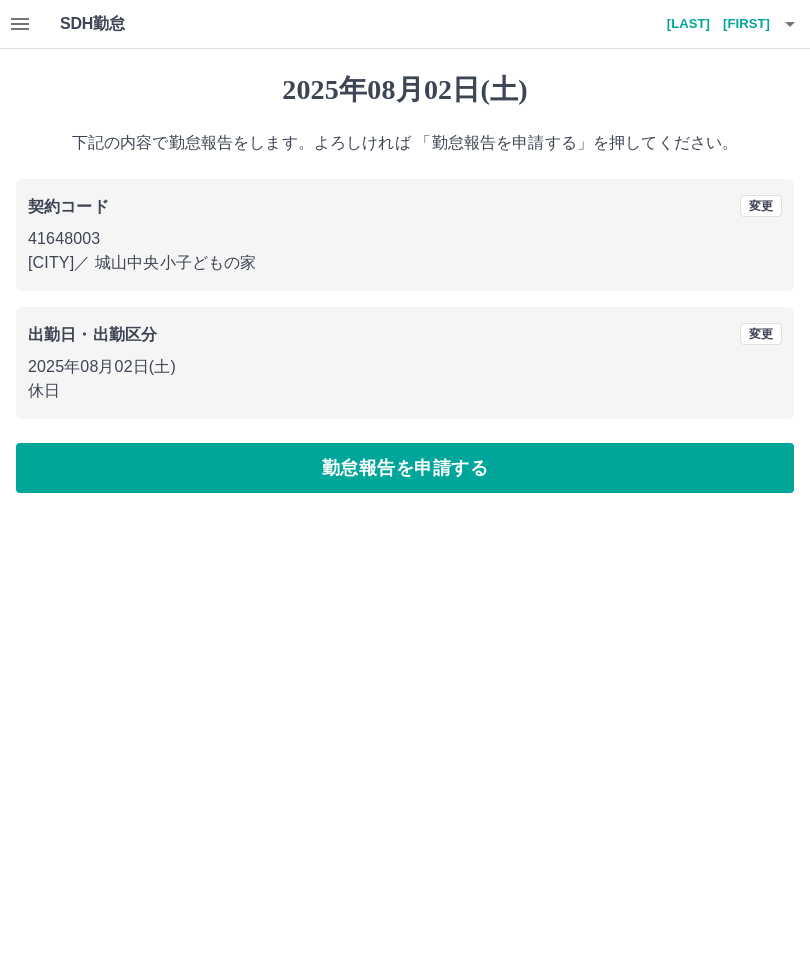 click on "勤怠報告を申請する" at bounding box center (405, 468) 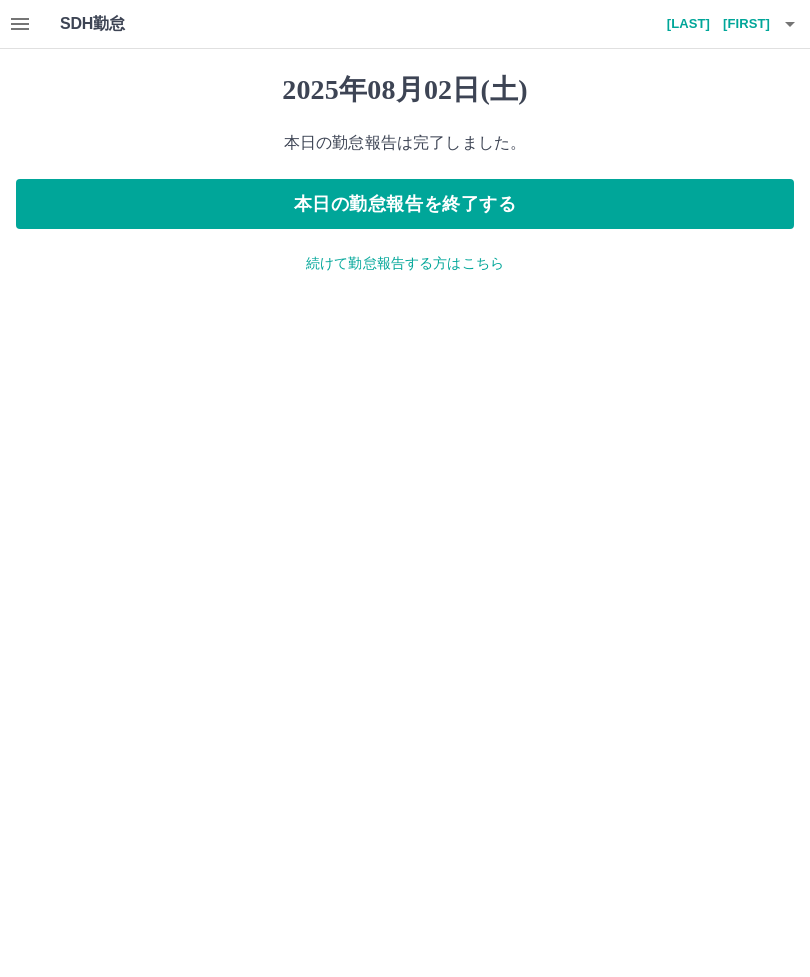 click on "続けて勤怠報告する方はこちら" at bounding box center (405, 263) 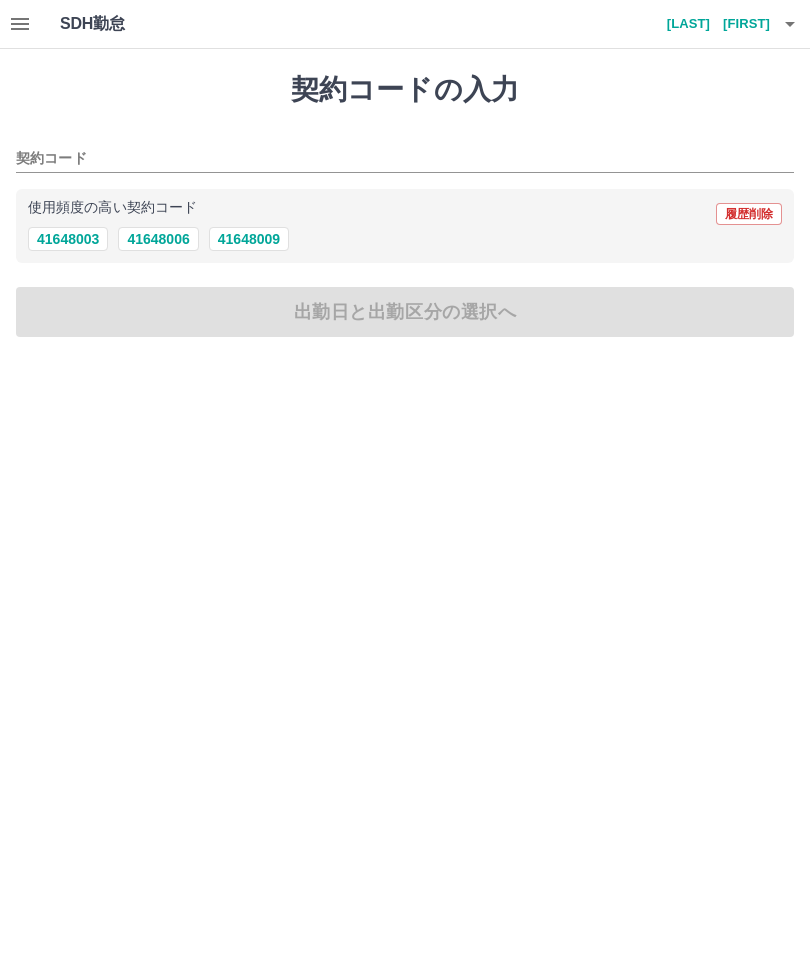 click on "41648003" at bounding box center [68, 239] 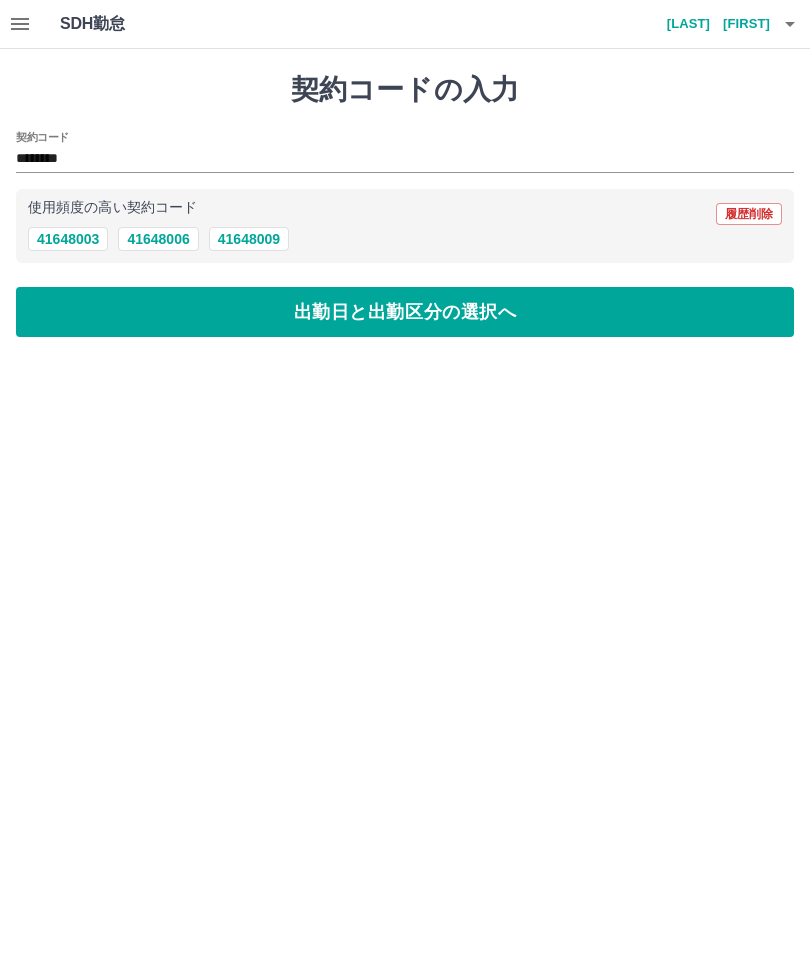 click on "出勤日と出勤区分の選択へ" at bounding box center [405, 312] 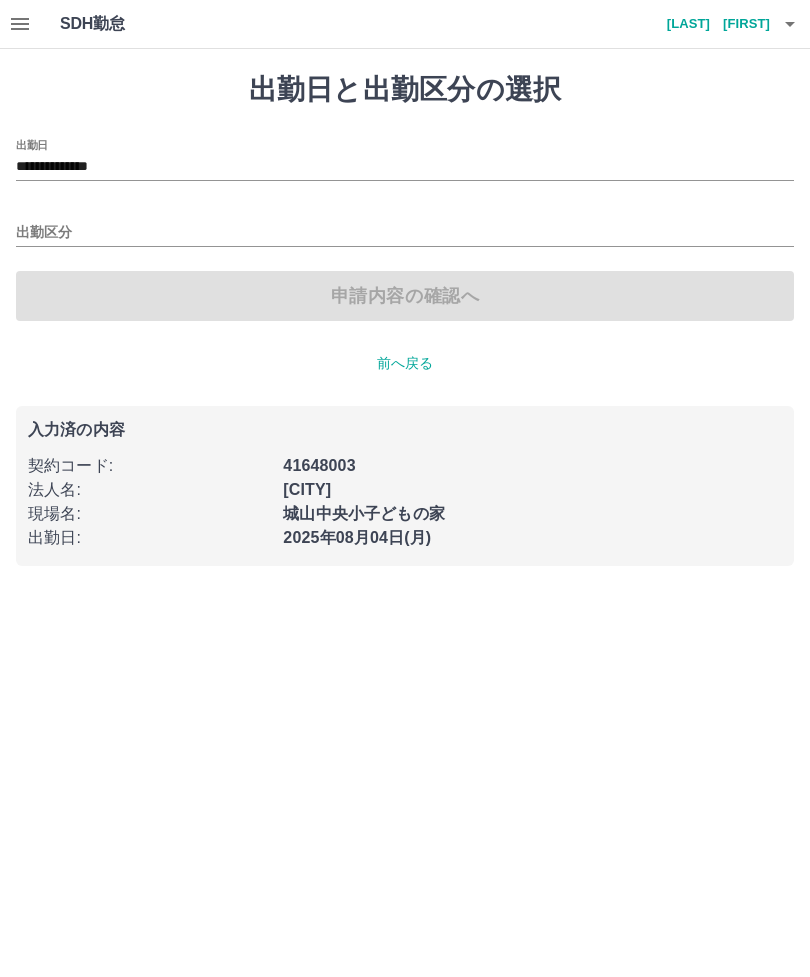 click on "出勤区分" at bounding box center (405, 233) 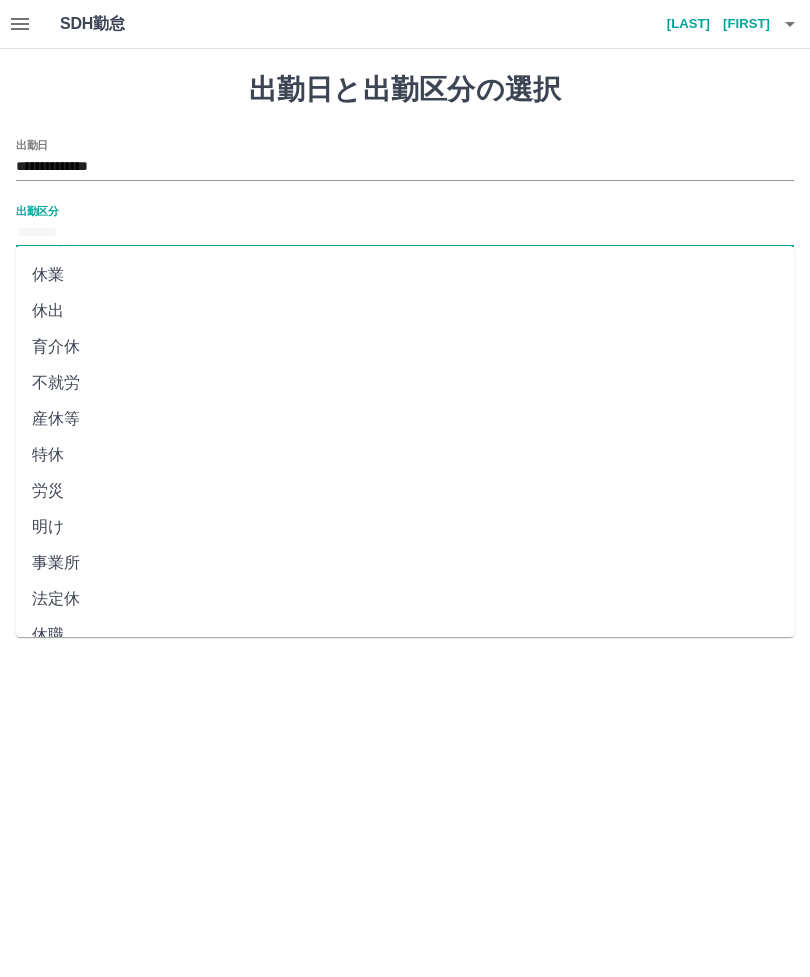 scroll, scrollTop: 248, scrollLeft: 0, axis: vertical 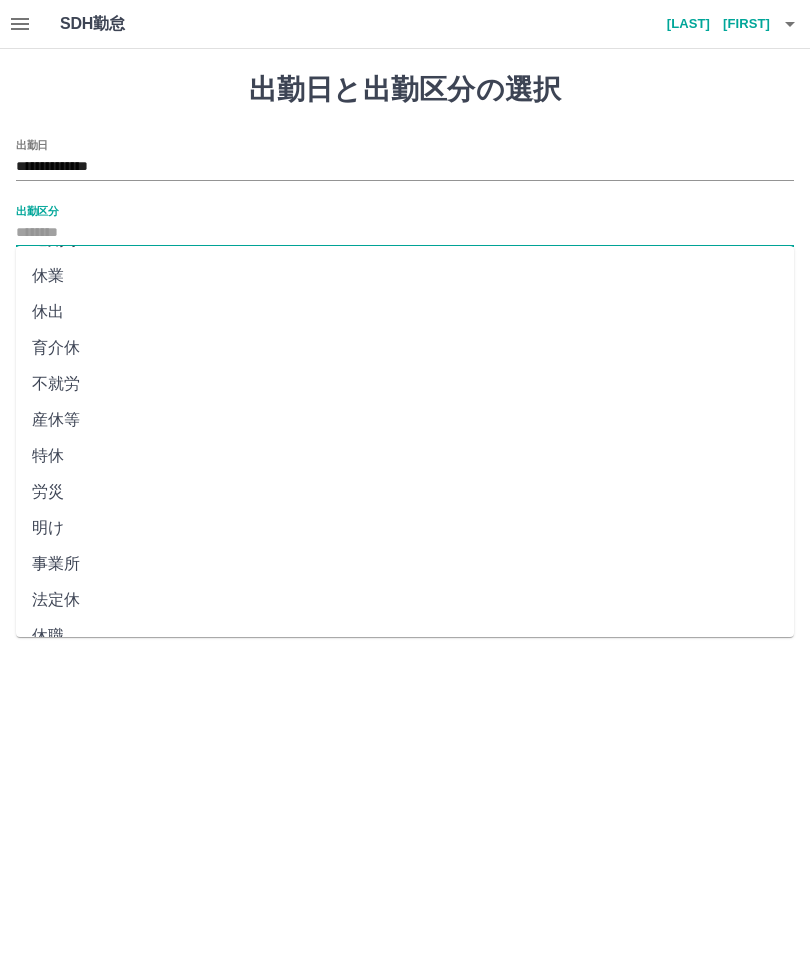 click on "法定休" at bounding box center [405, 600] 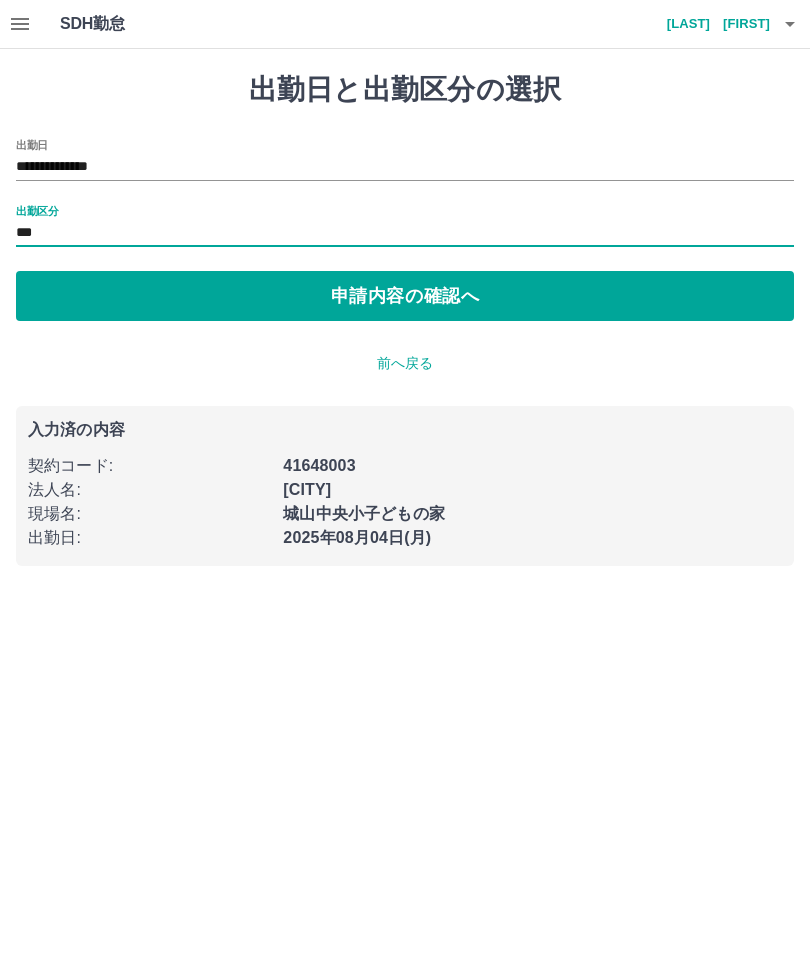 click on "申請内容の確認へ" at bounding box center [405, 296] 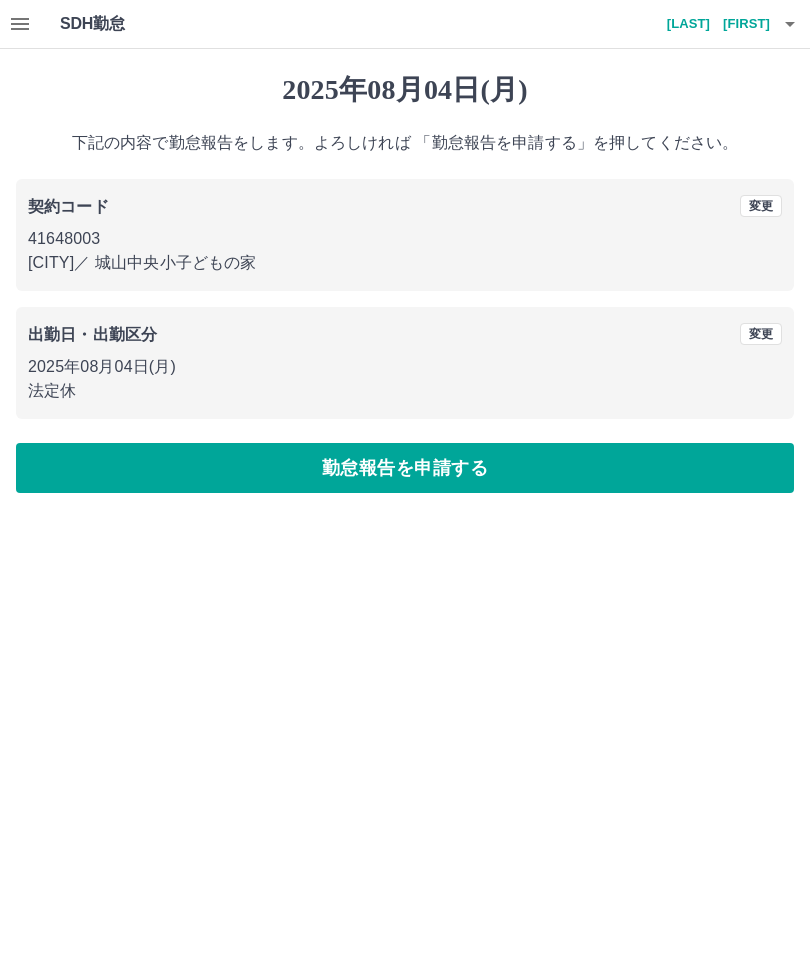click on "2025年08月04日(月)" at bounding box center (405, 367) 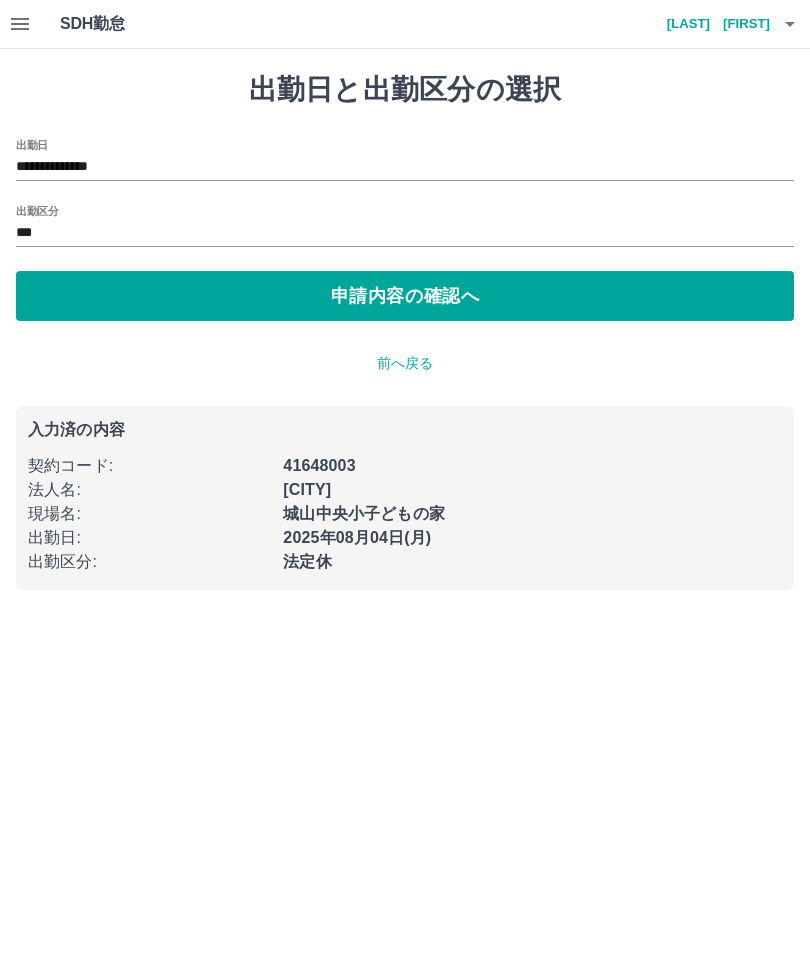 click on "**********" at bounding box center (405, 167) 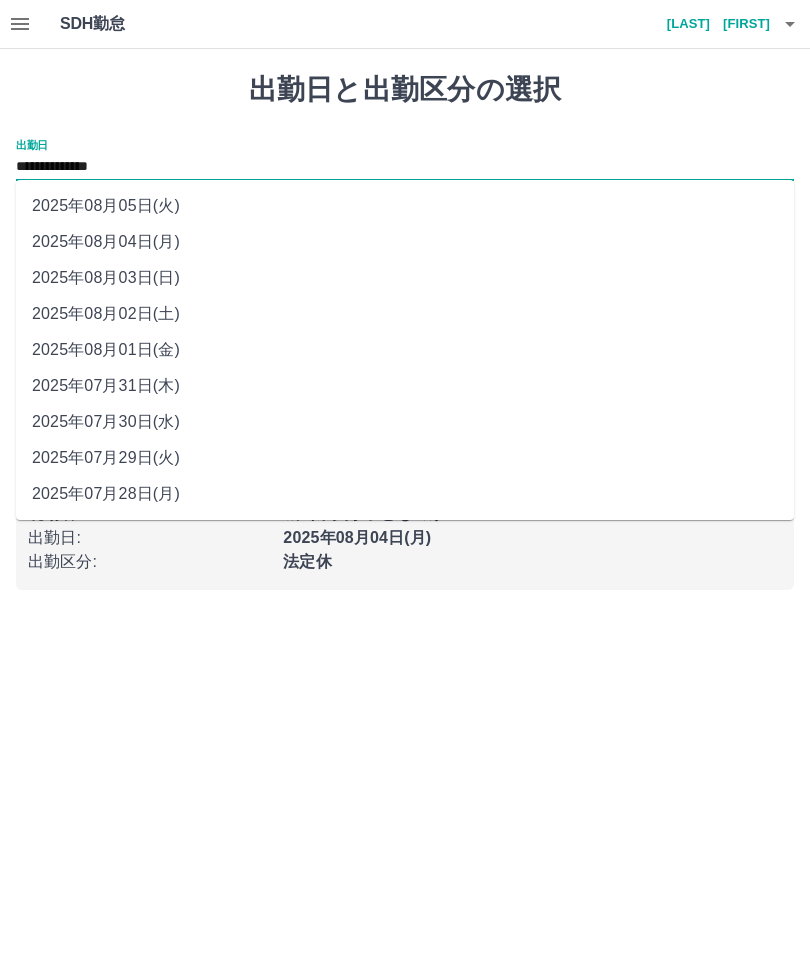 click on "2025年08月03日(日)" at bounding box center [405, 278] 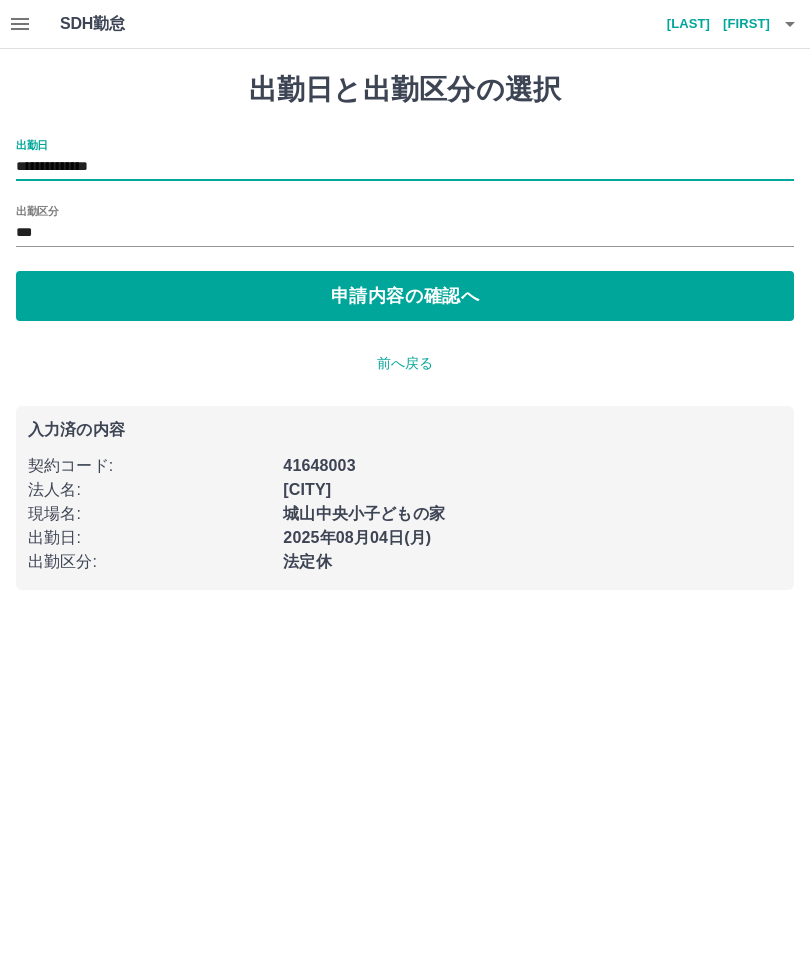 click on "申請内容の確認へ" at bounding box center (405, 296) 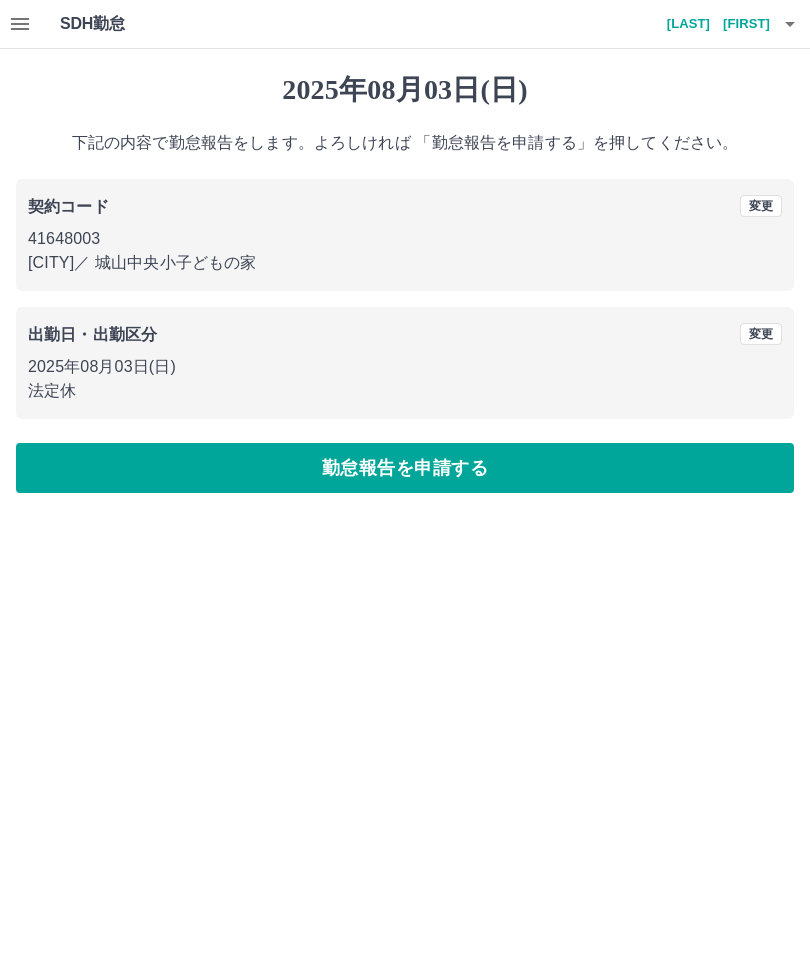 click on "勤怠報告を申請する" at bounding box center [405, 468] 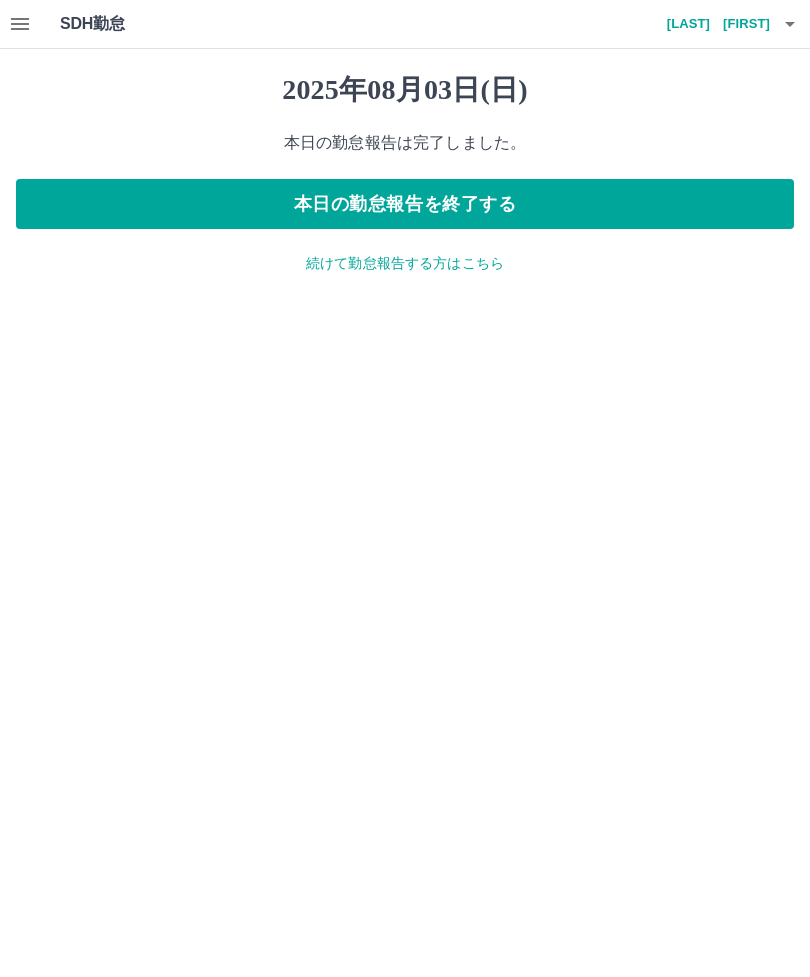 click on "本日の勤怠報告を終了する" at bounding box center (405, 204) 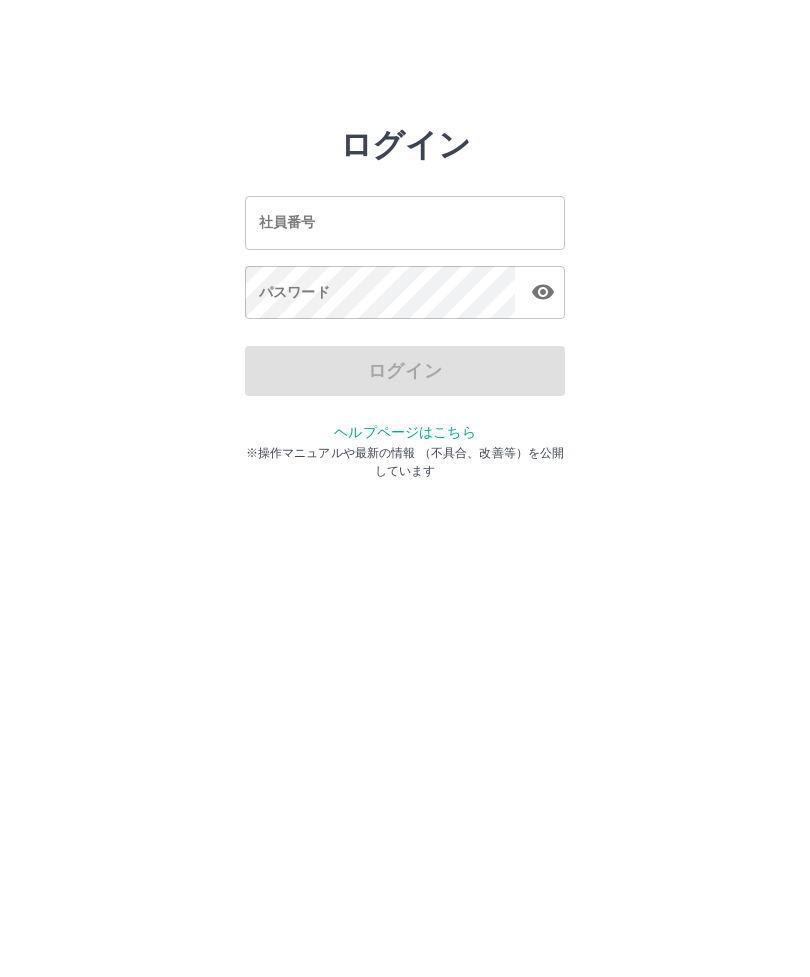 scroll, scrollTop: 0, scrollLeft: 0, axis: both 